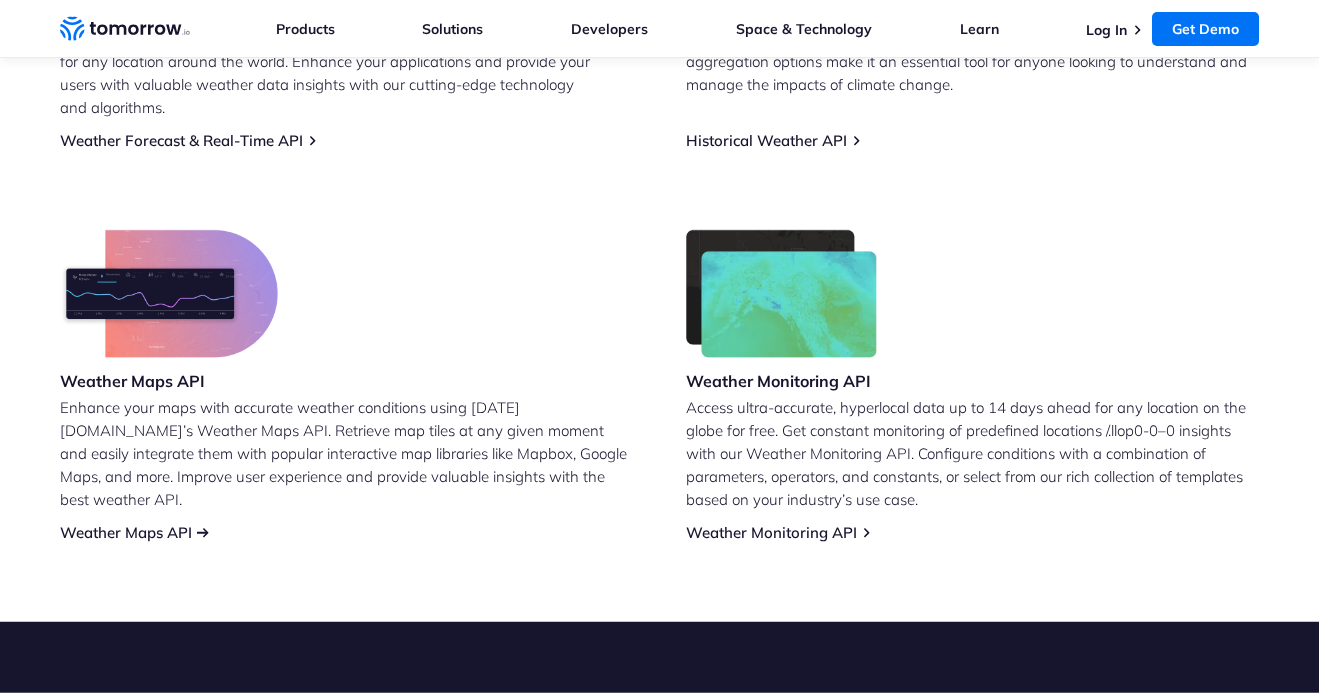 scroll, scrollTop: 1105, scrollLeft: 0, axis: vertical 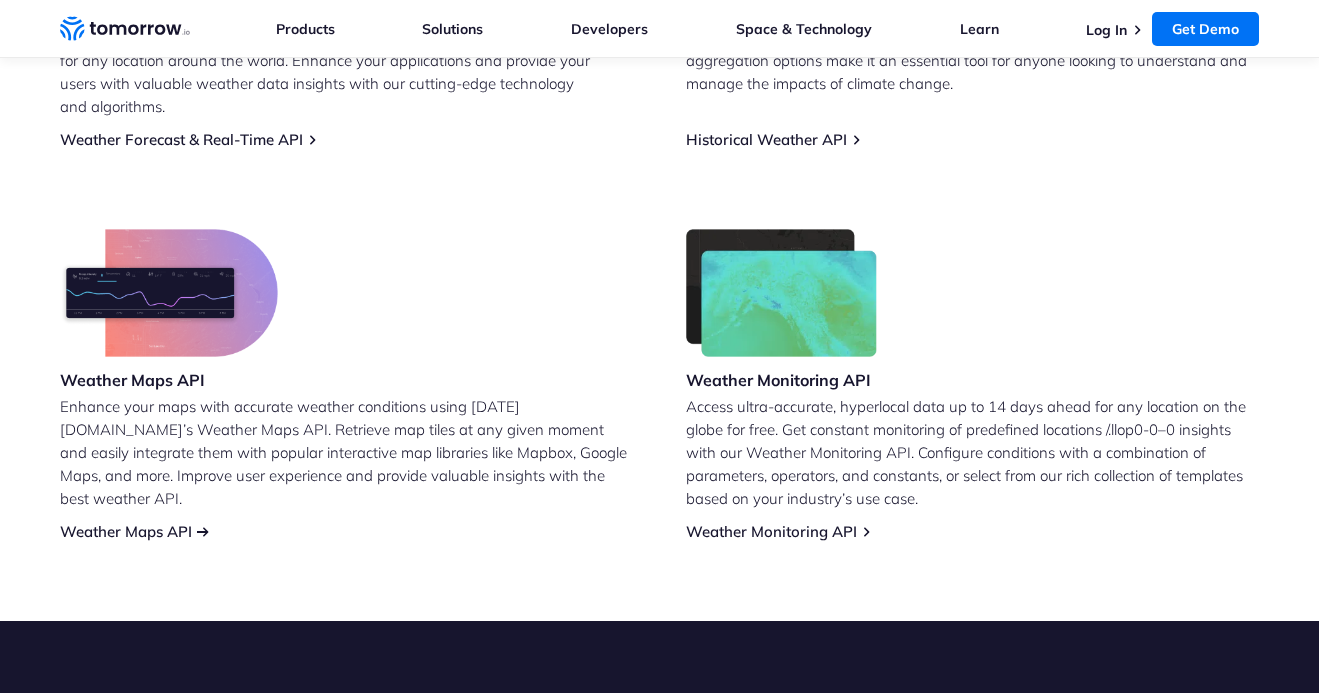 click on "Weather Maps API" at bounding box center [126, 531] 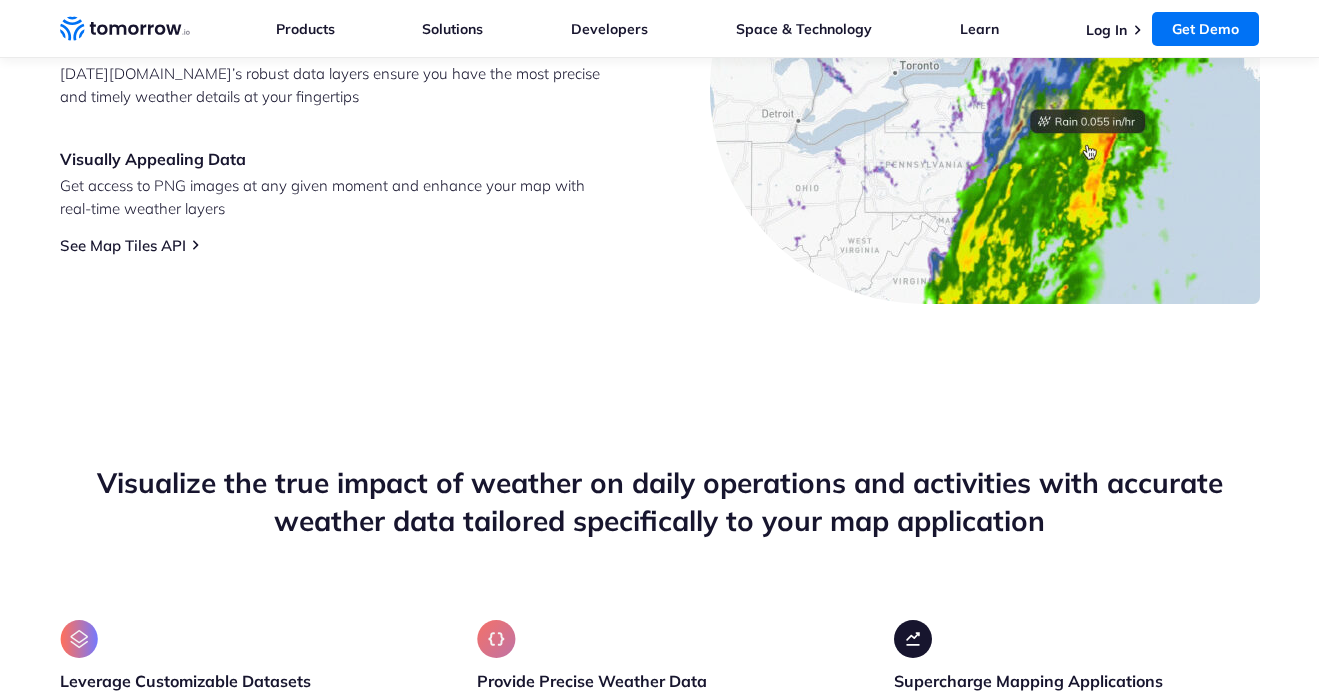 scroll, scrollTop: 1657, scrollLeft: 0, axis: vertical 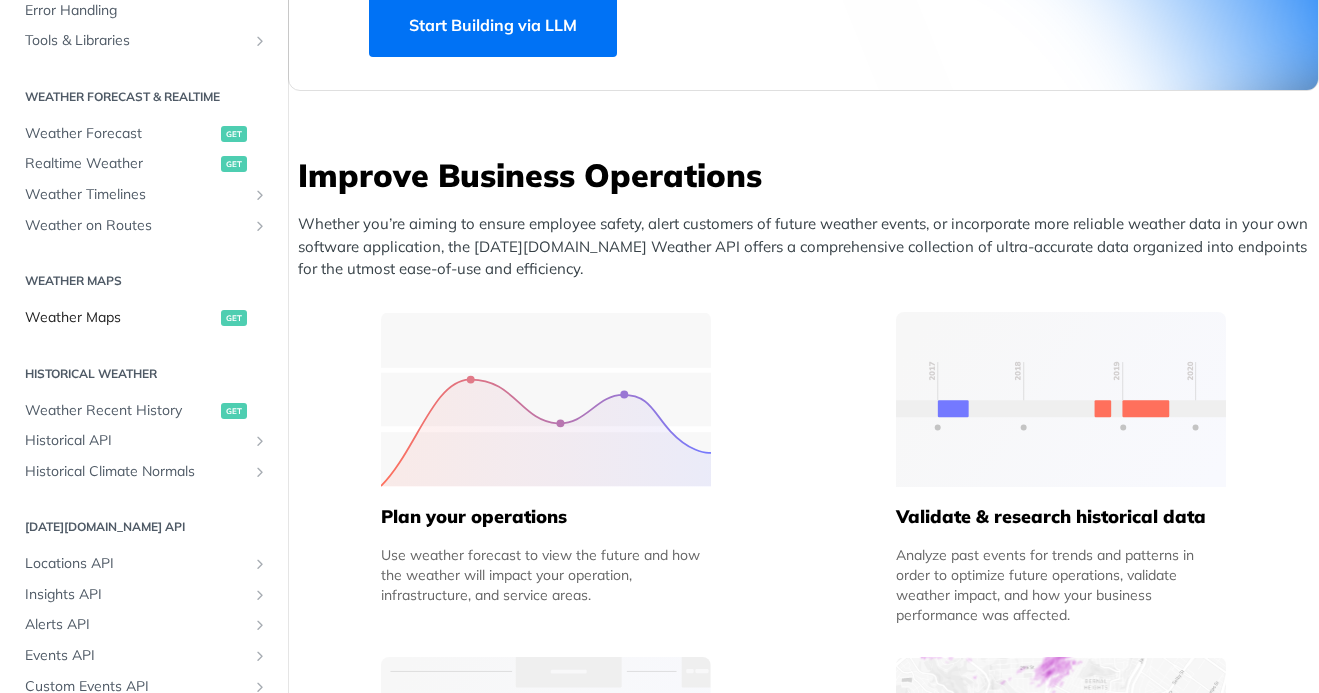 click on "Weather Maps" at bounding box center [120, 318] 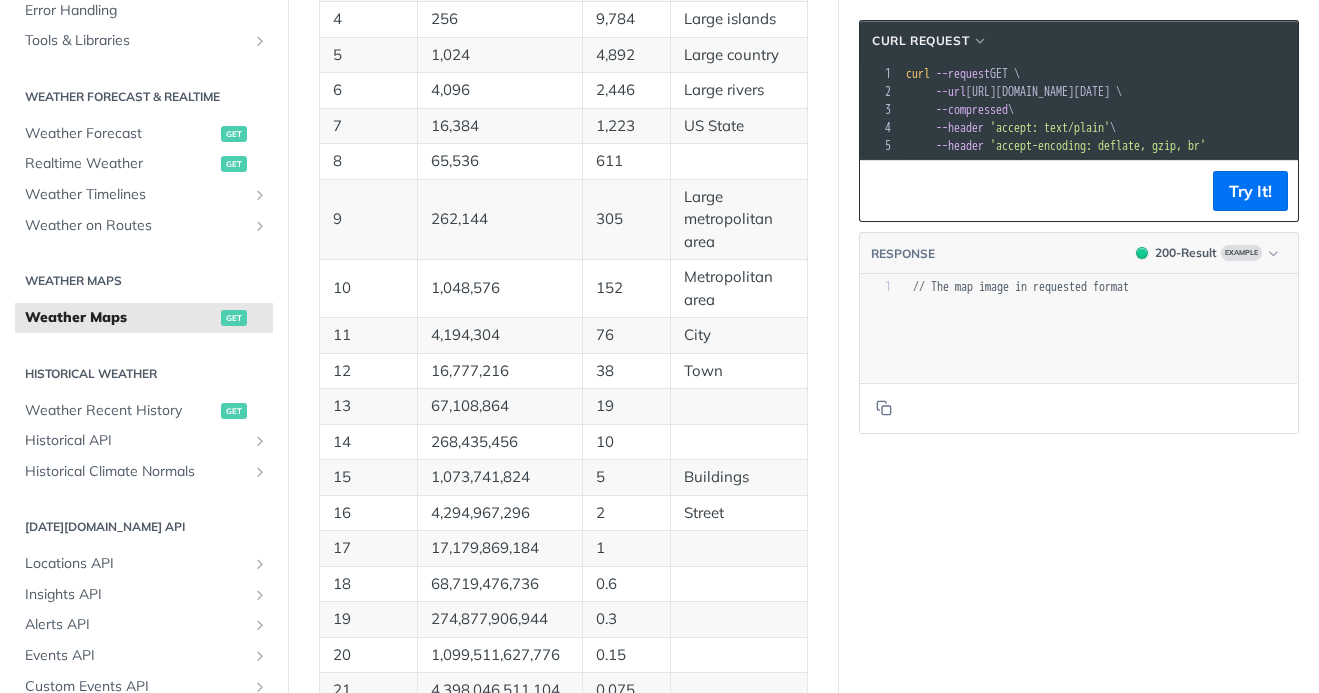 scroll, scrollTop: 1243, scrollLeft: 0, axis: vertical 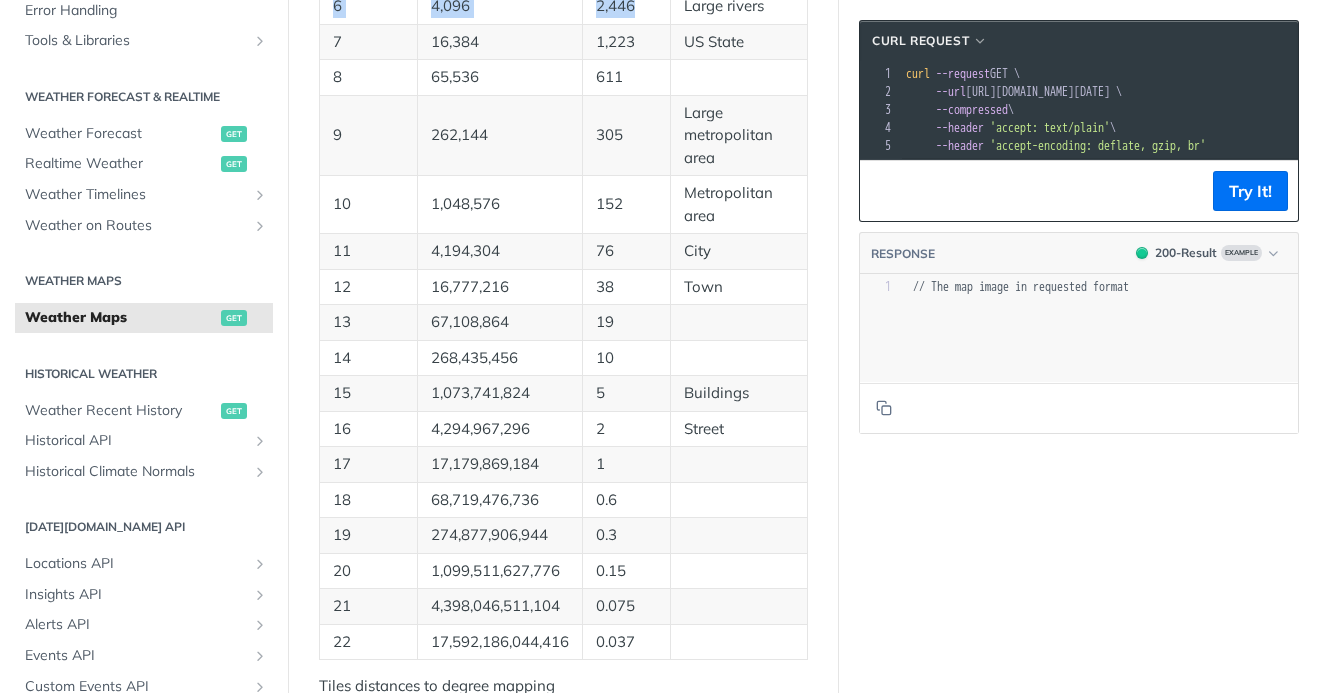 drag, startPoint x: 332, startPoint y: 298, endPoint x: 646, endPoint y: 297, distance: 314.0016 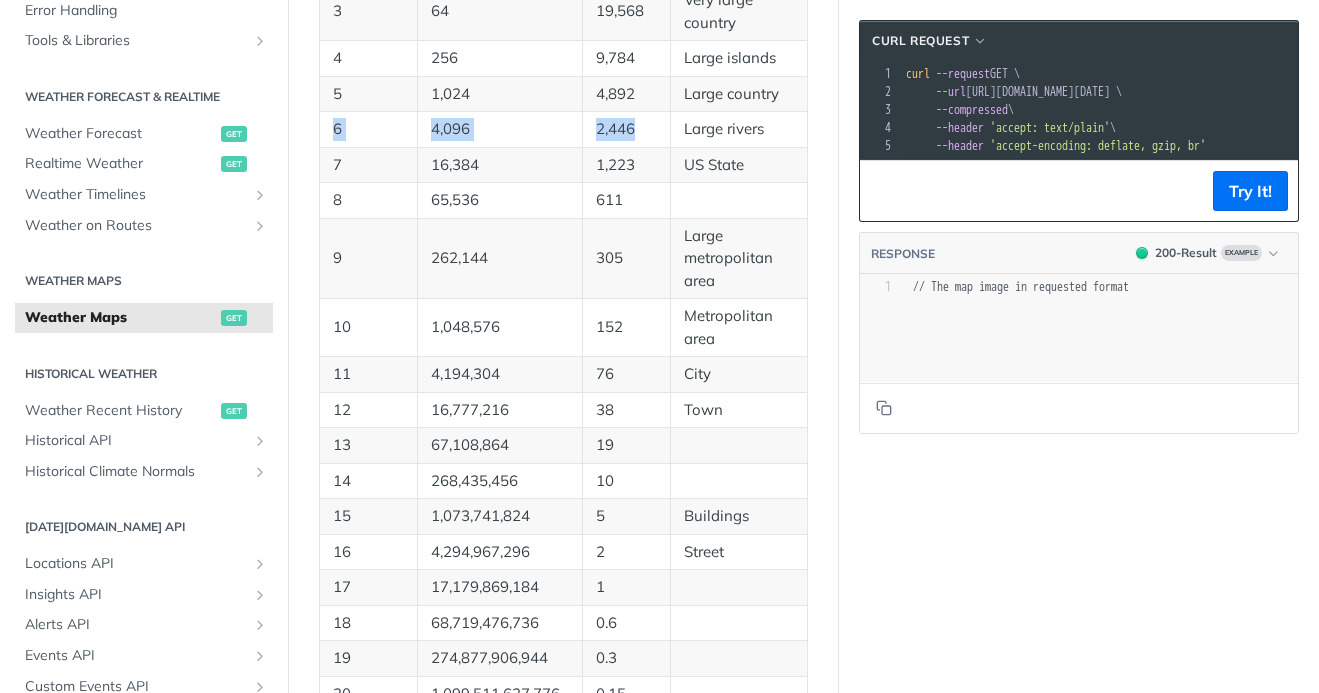 scroll, scrollTop: 1105, scrollLeft: 0, axis: vertical 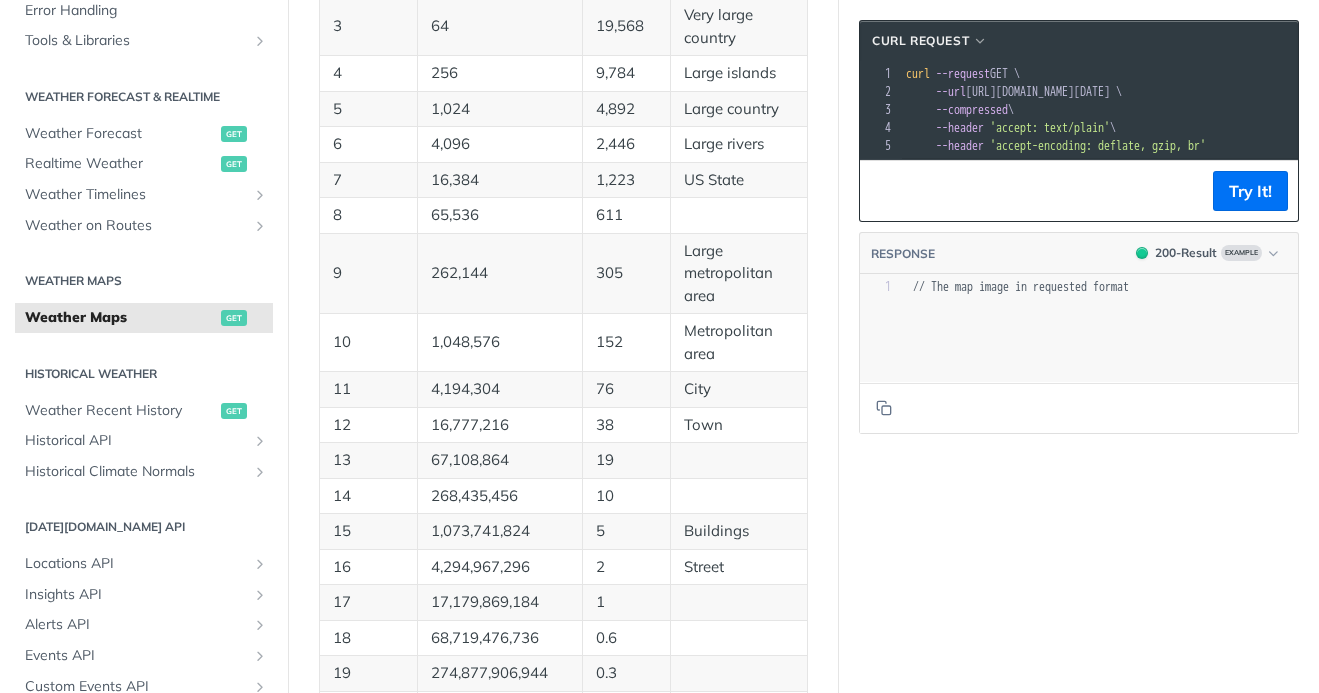 drag, startPoint x: 599, startPoint y: 95, endPoint x: 658, endPoint y: 134, distance: 70.724815 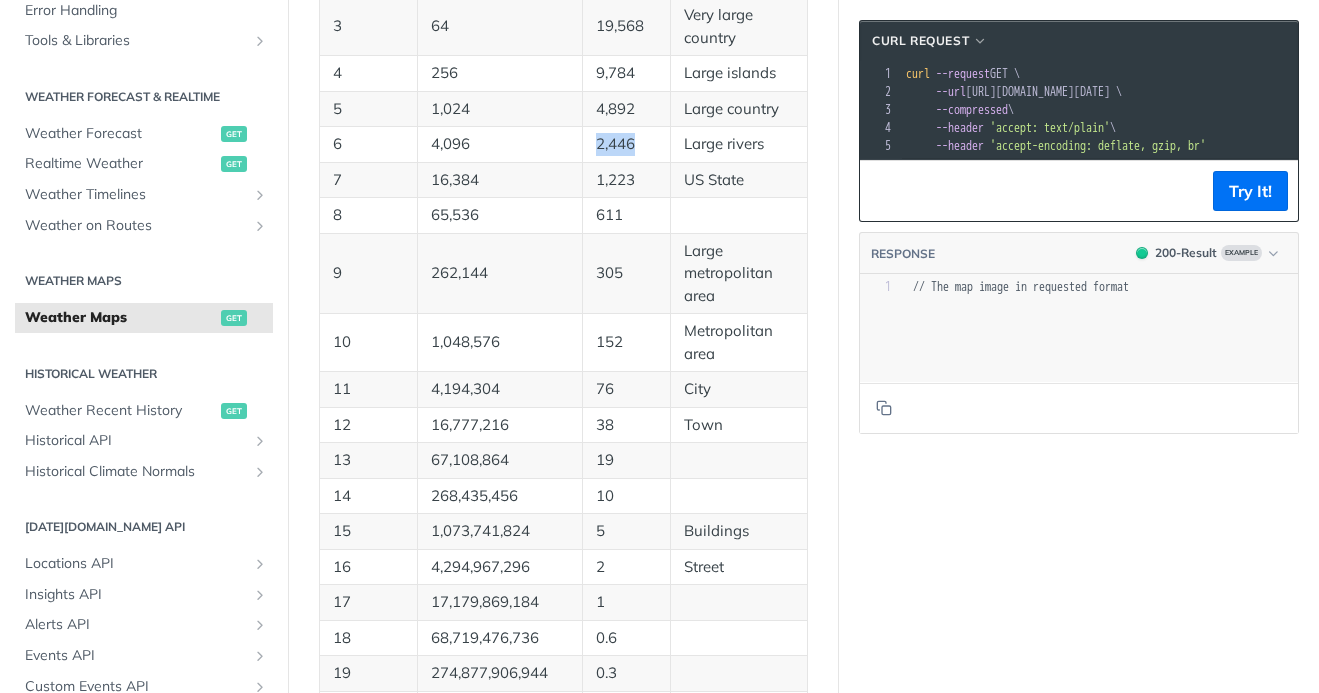 drag, startPoint x: 642, startPoint y: 434, endPoint x: 612, endPoint y: 455, distance: 36.619667 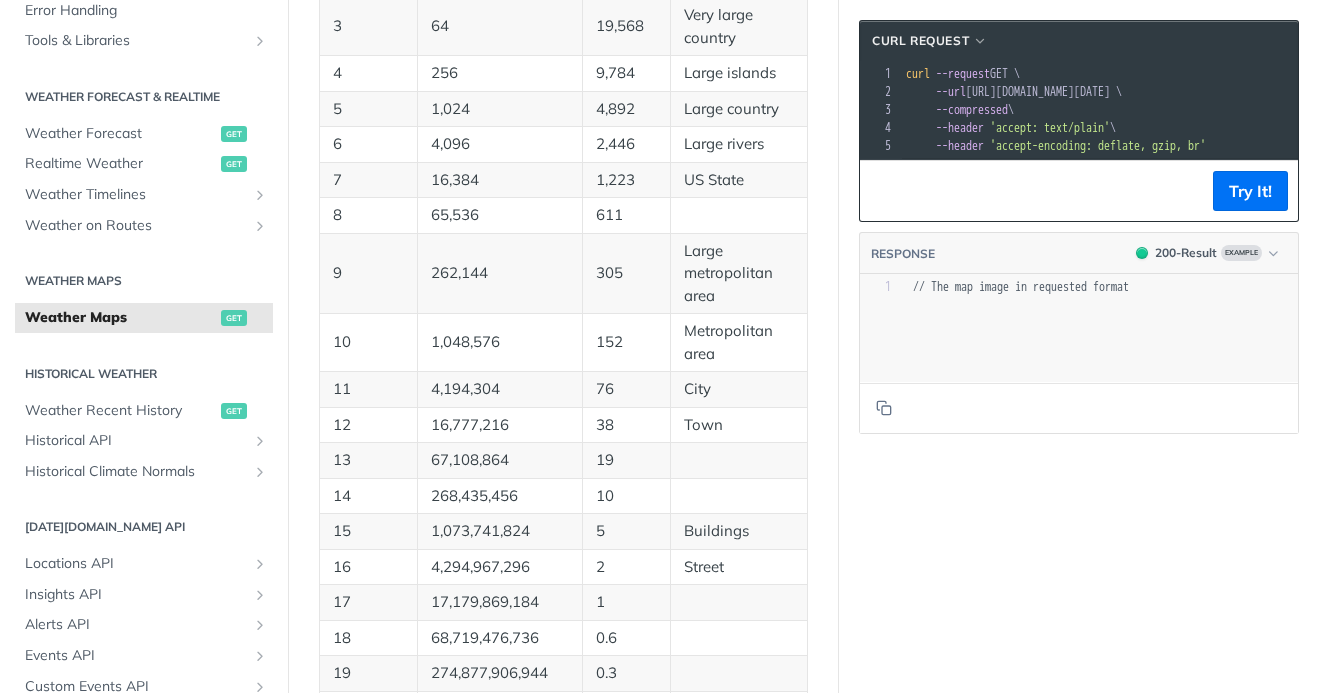 click on "2,446" at bounding box center (627, 145) 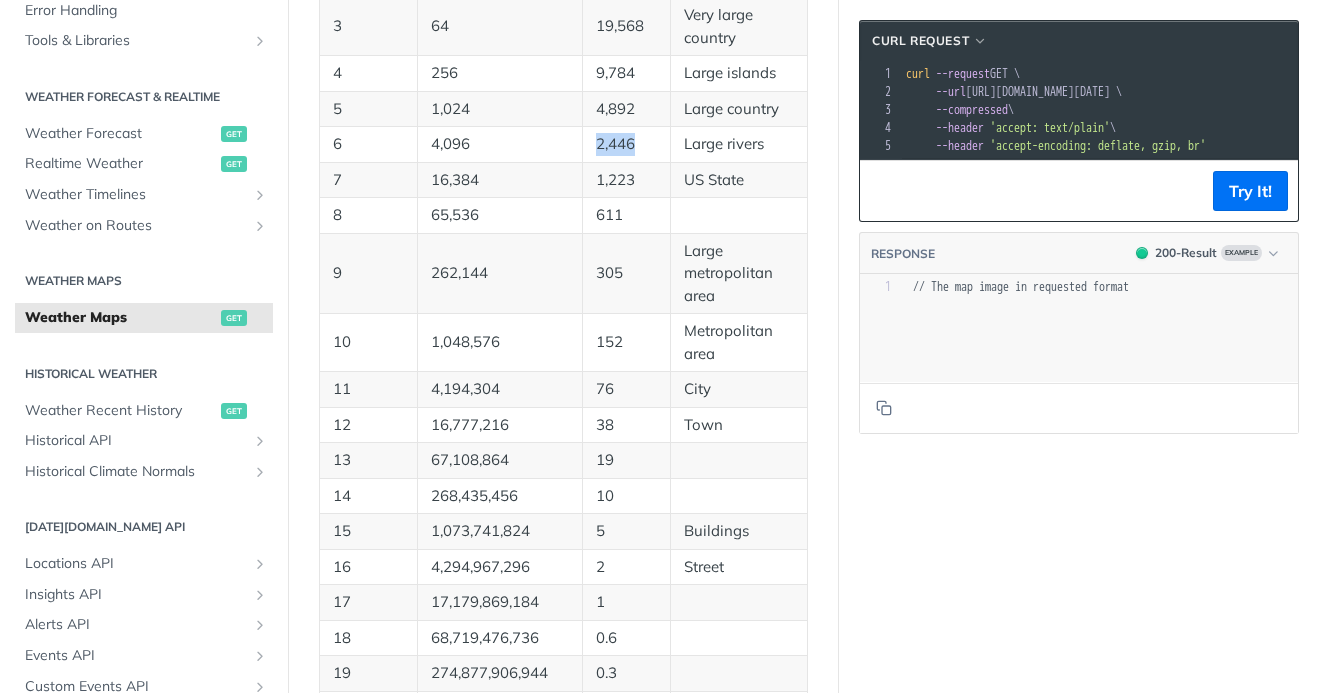 drag, startPoint x: 641, startPoint y: 436, endPoint x: 592, endPoint y: 437, distance: 49.010204 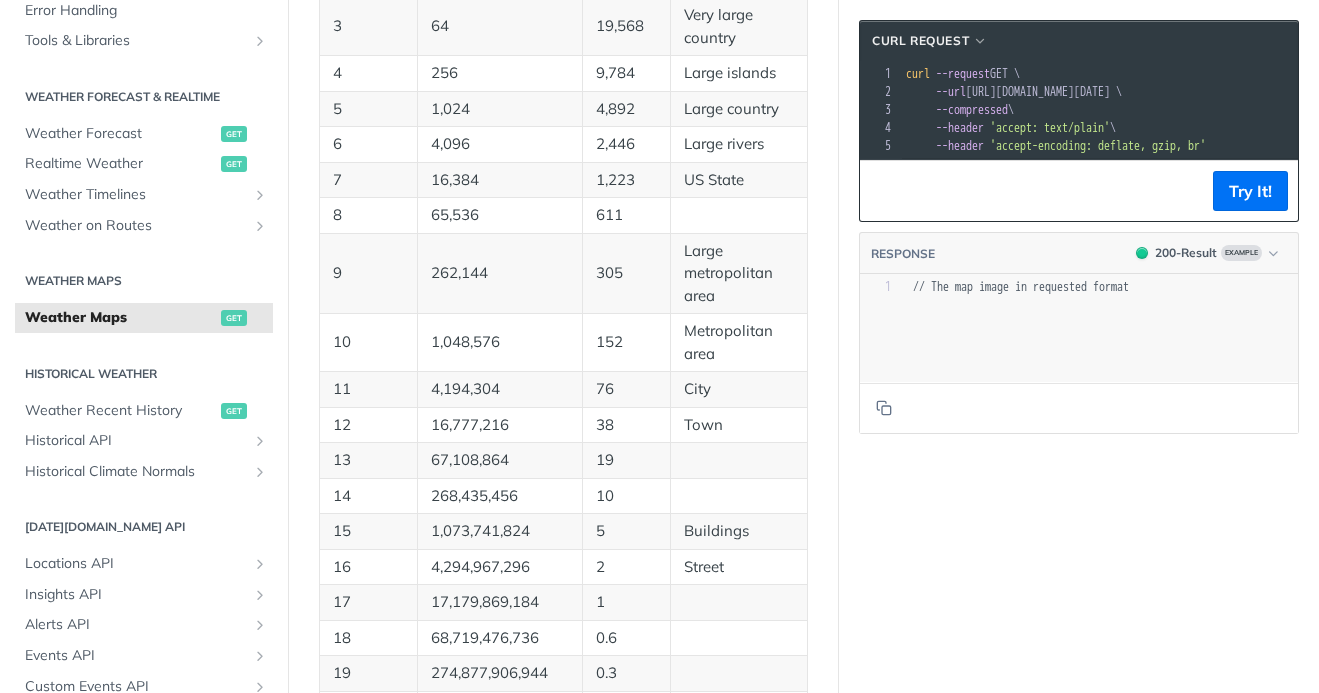 click on "2,446" at bounding box center (627, 145) 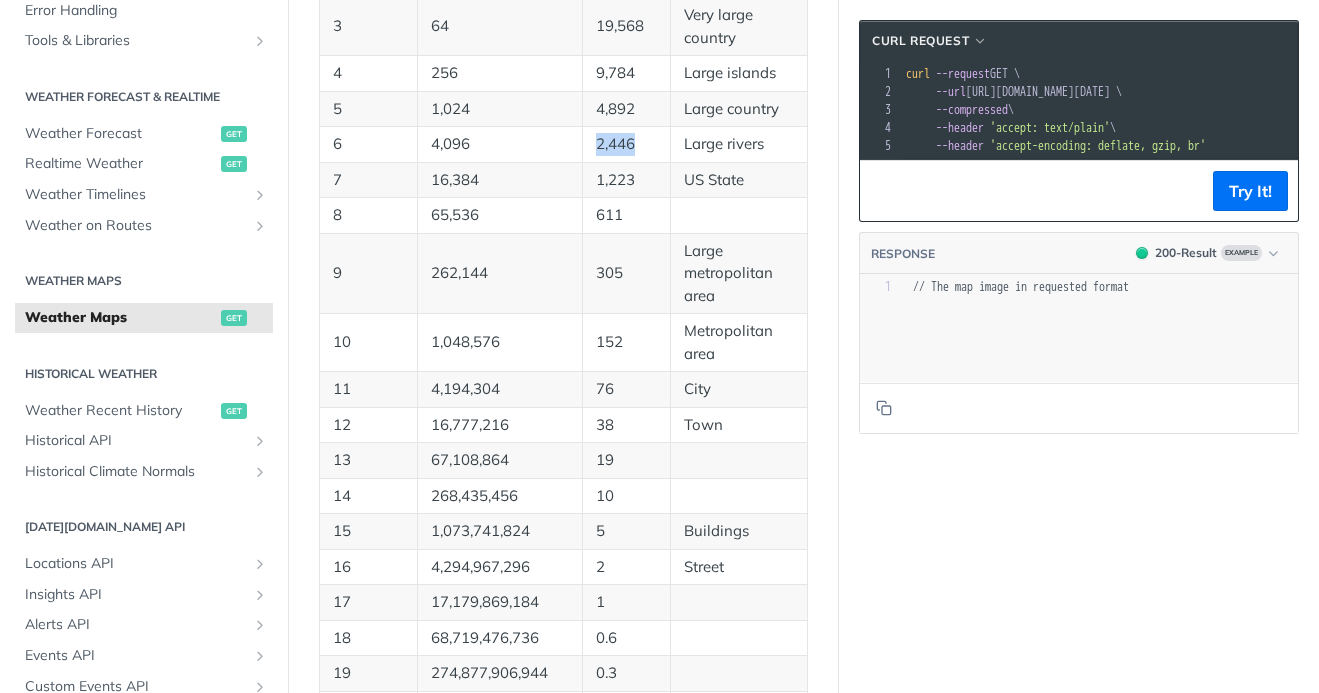 click on "2,446" at bounding box center [627, 145] 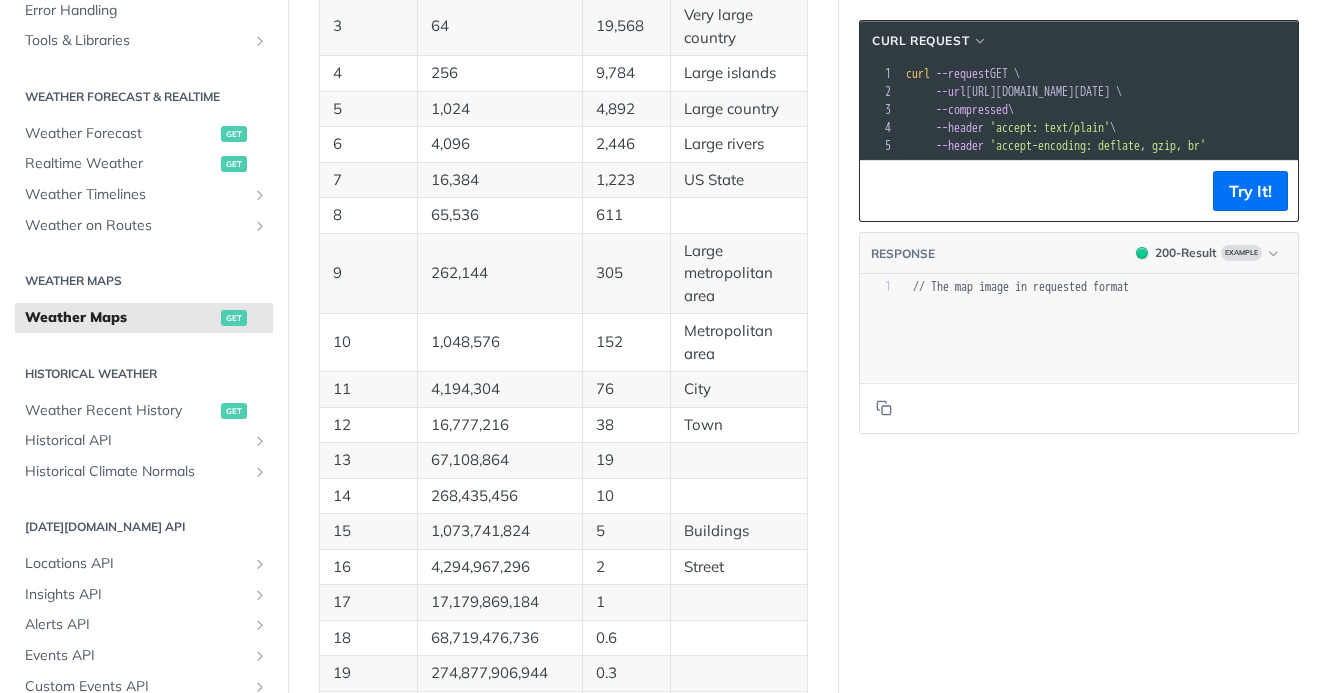click on "1,223" at bounding box center (627, 180) 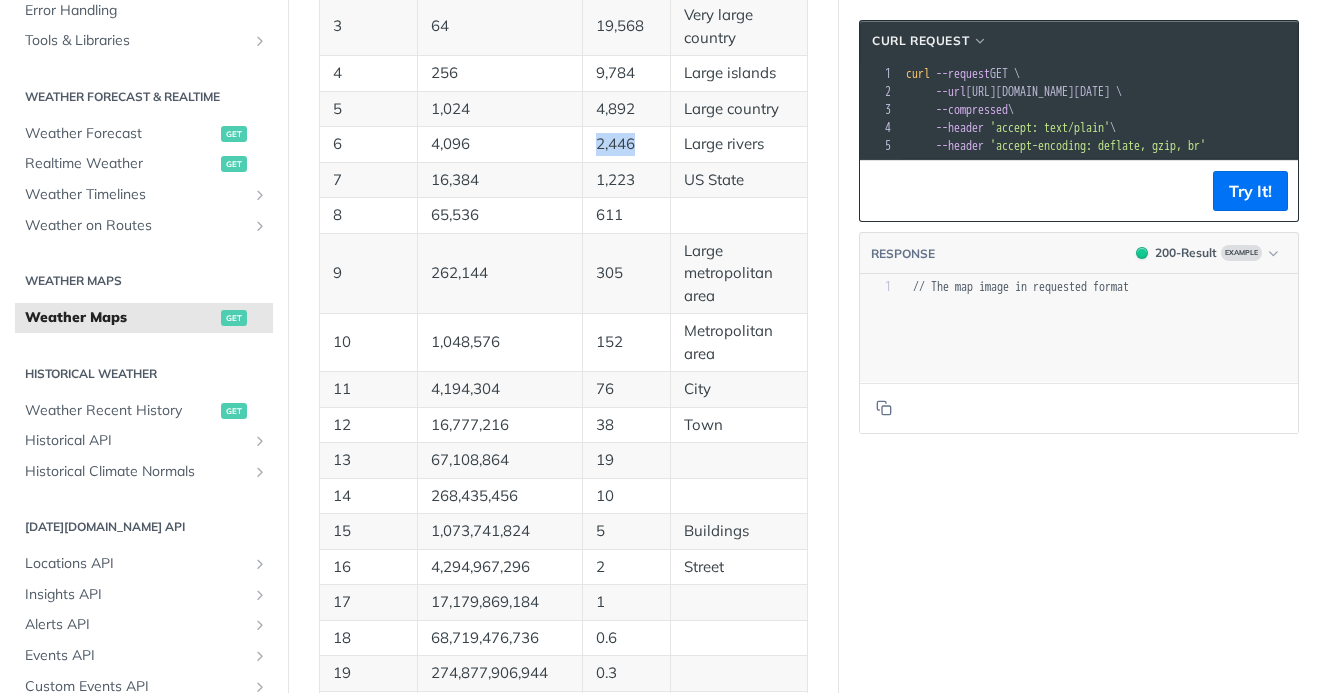 drag, startPoint x: 634, startPoint y: 436, endPoint x: 598, endPoint y: 435, distance: 36.013885 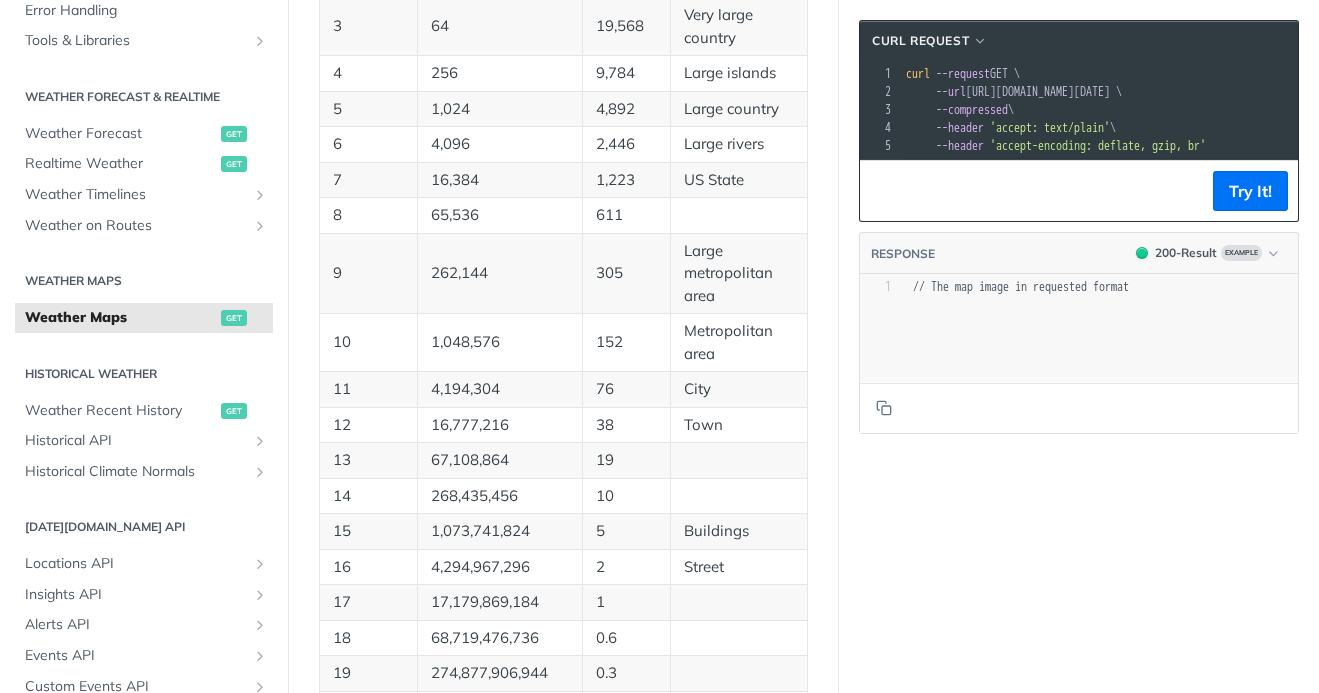 click on "2,446" at bounding box center [627, 145] 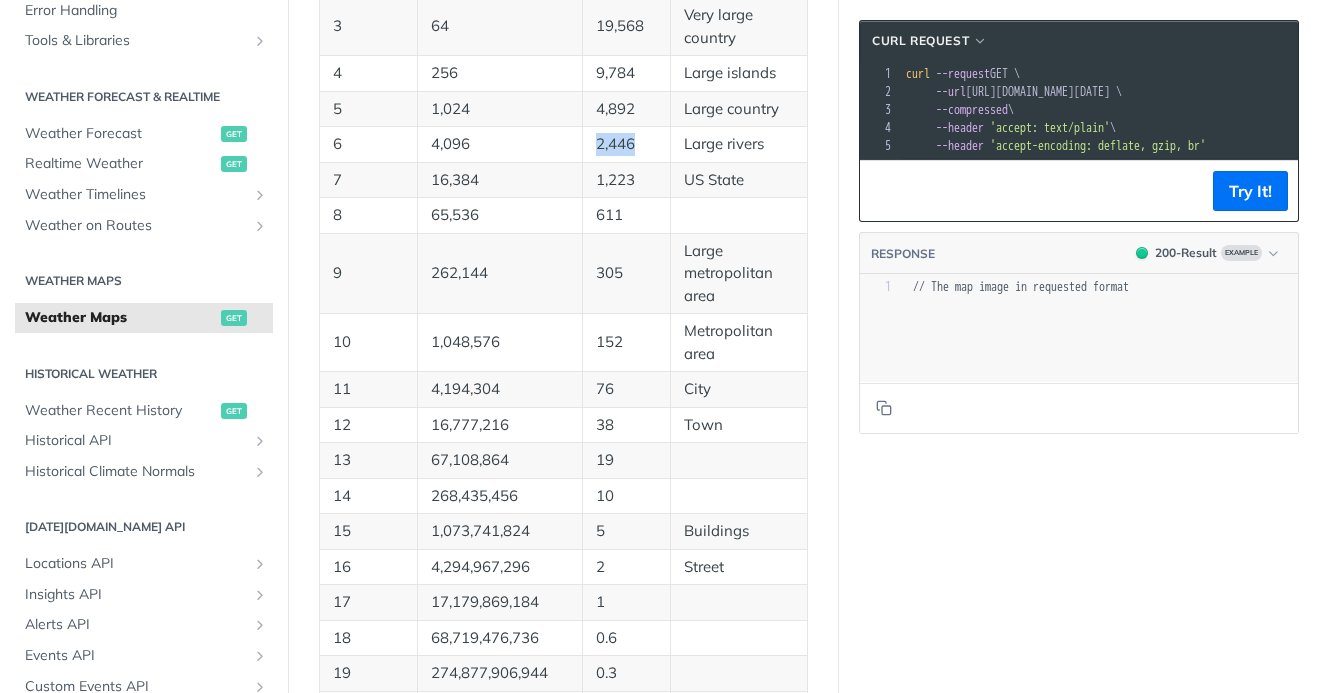 drag, startPoint x: 638, startPoint y: 436, endPoint x: 585, endPoint y: 435, distance: 53.009434 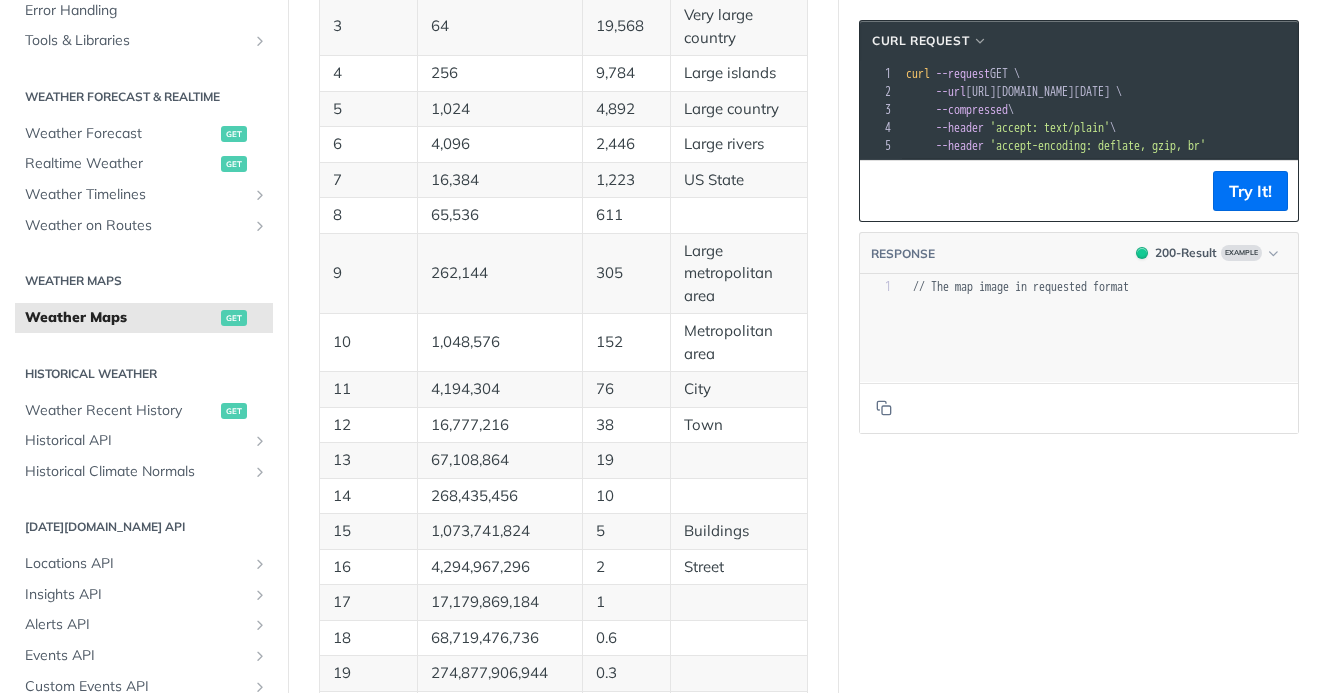 click on "2,446" at bounding box center (627, 145) 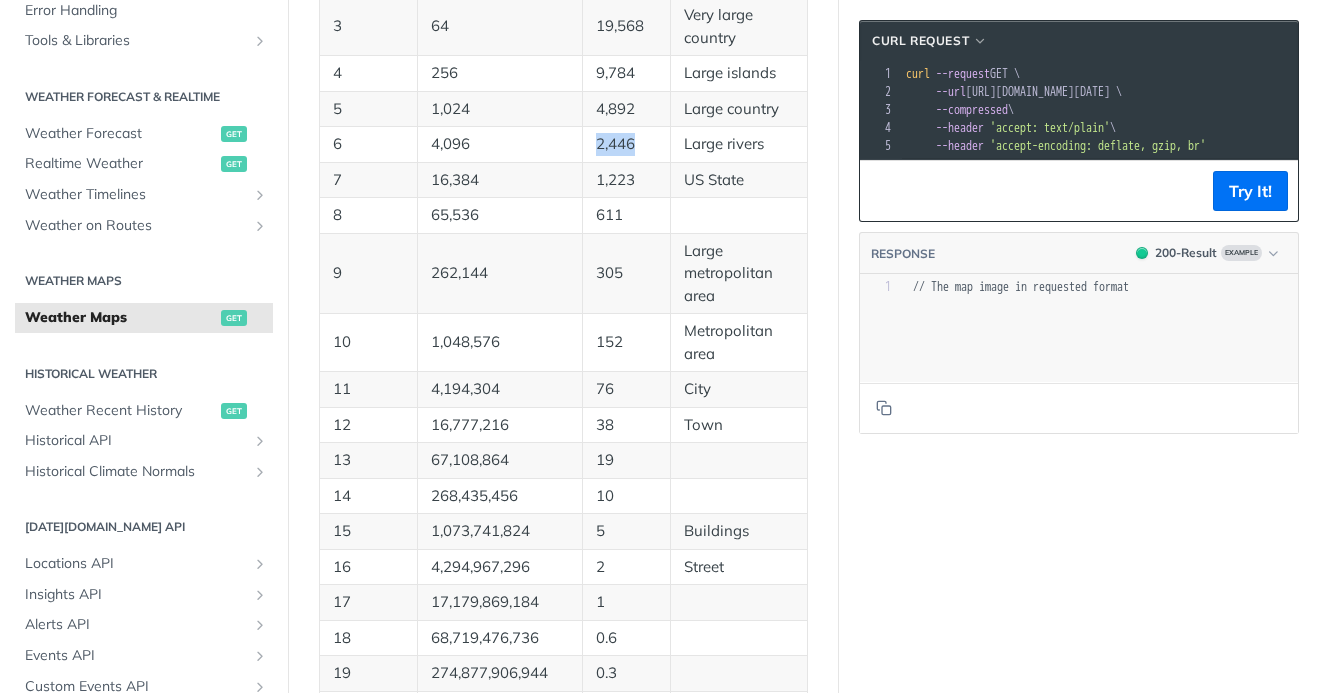 drag, startPoint x: 598, startPoint y: 437, endPoint x: 635, endPoint y: 438, distance: 37.01351 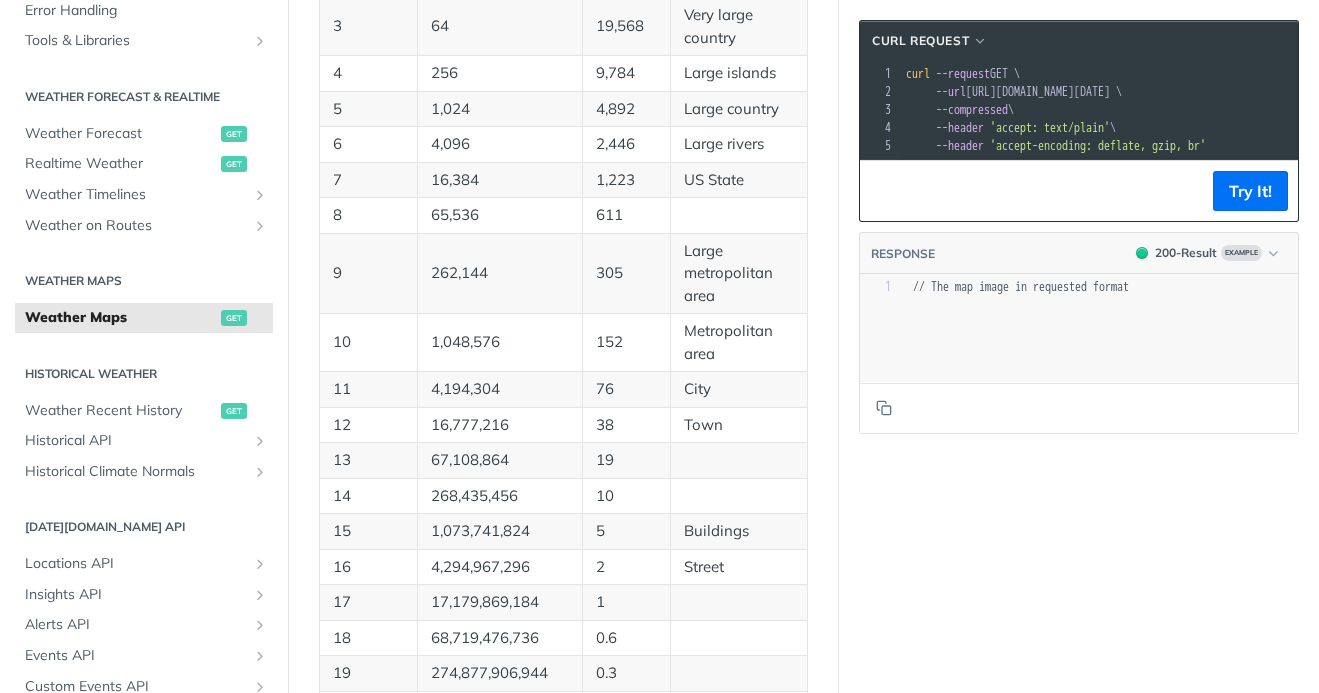 click on "1,223" at bounding box center [627, 180] 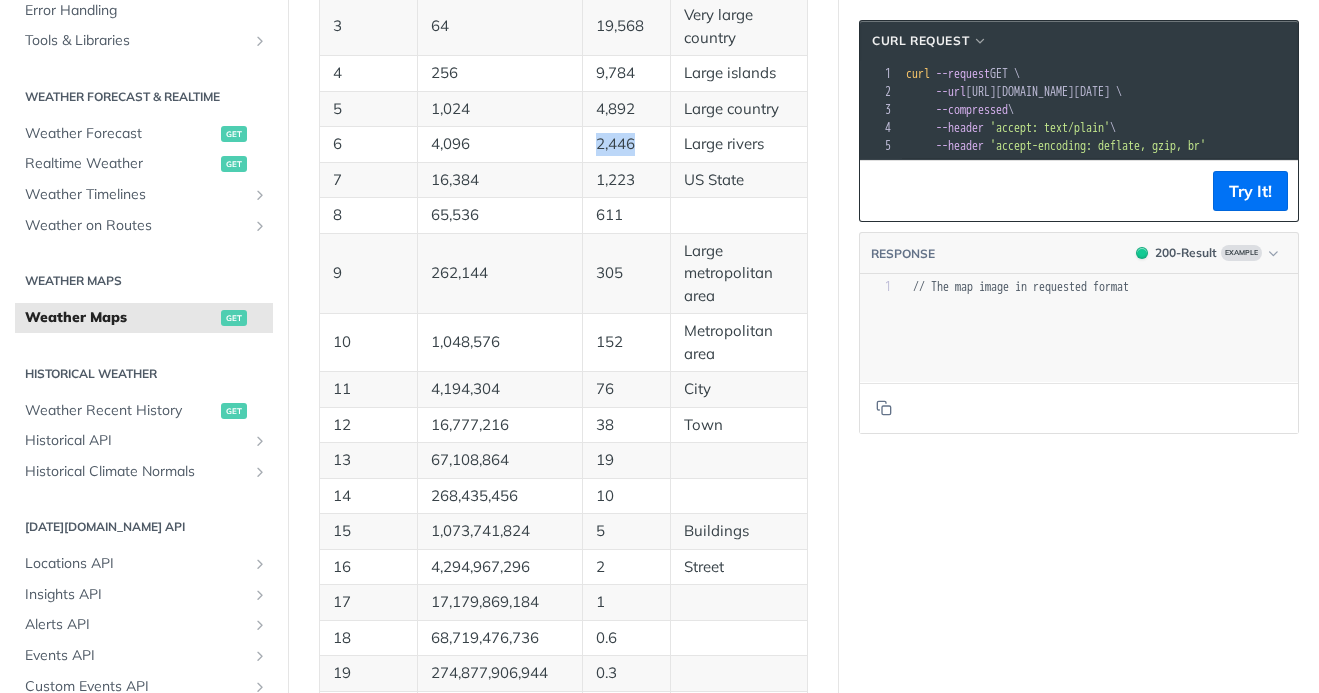 drag, startPoint x: 641, startPoint y: 444, endPoint x: 601, endPoint y: 442, distance: 40.04997 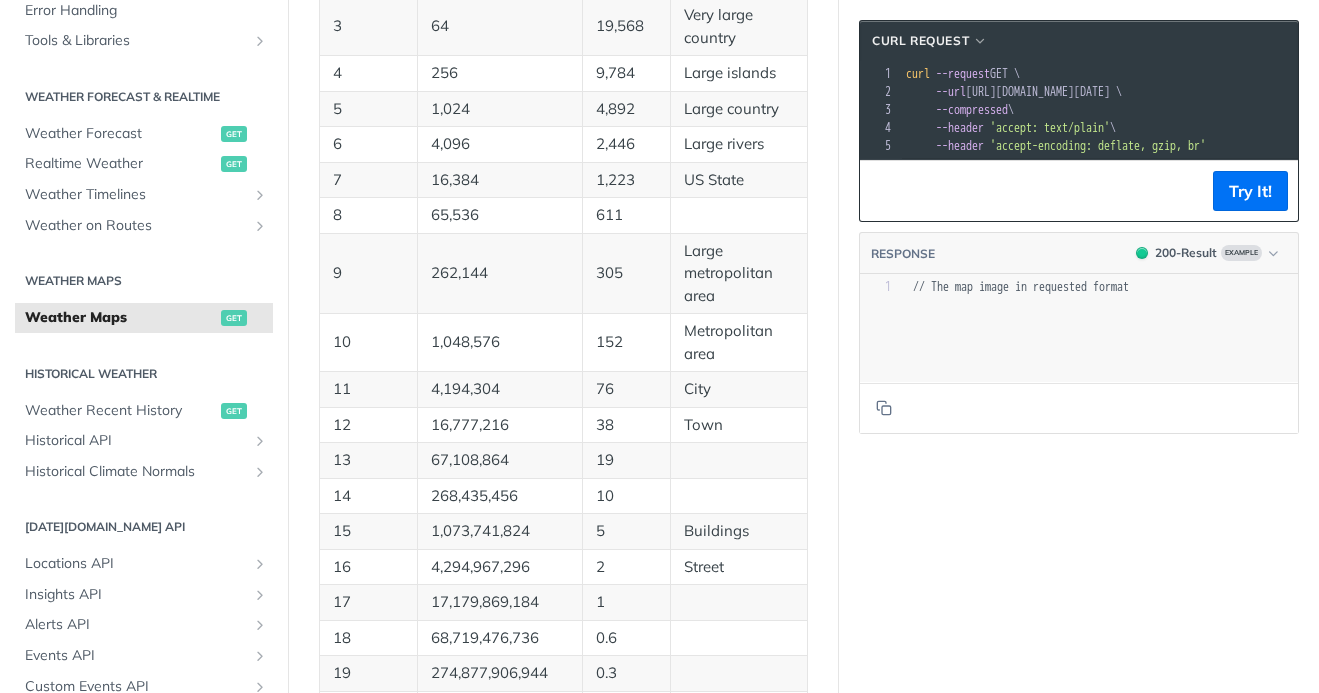 click on "1,223" at bounding box center (626, 180) 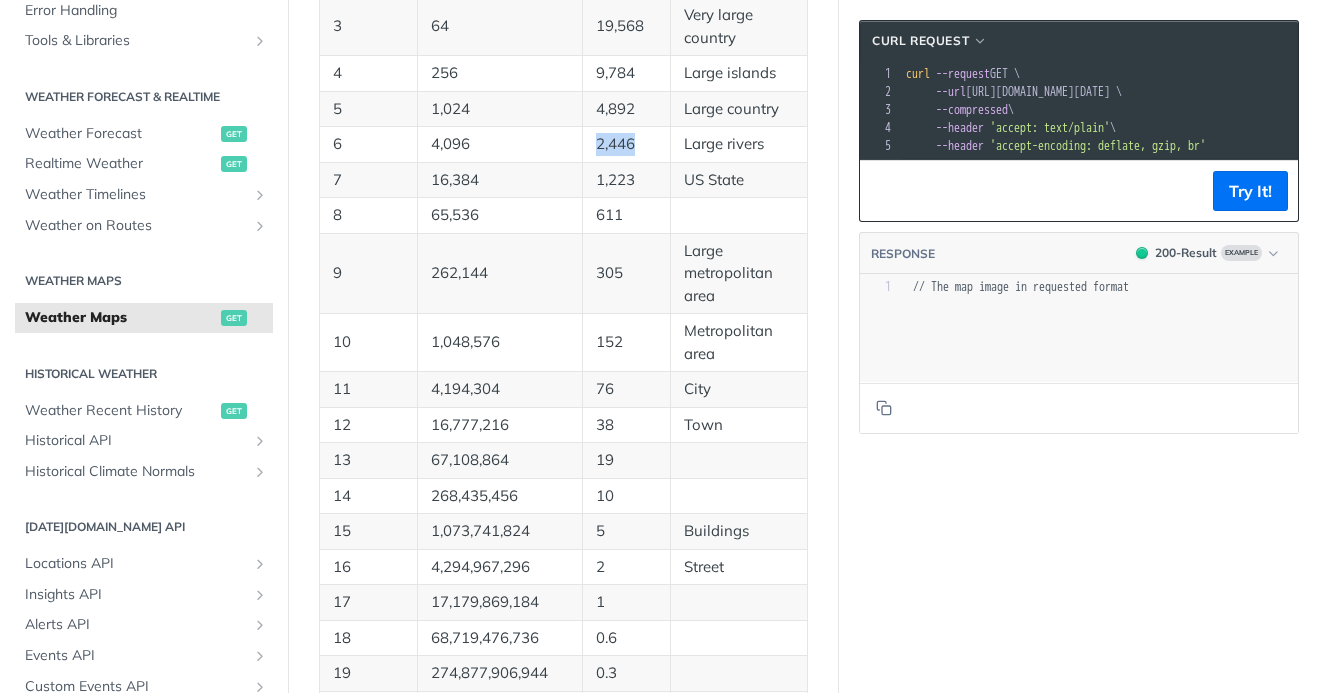 drag, startPoint x: 619, startPoint y: 437, endPoint x: 605, endPoint y: 439, distance: 14.142136 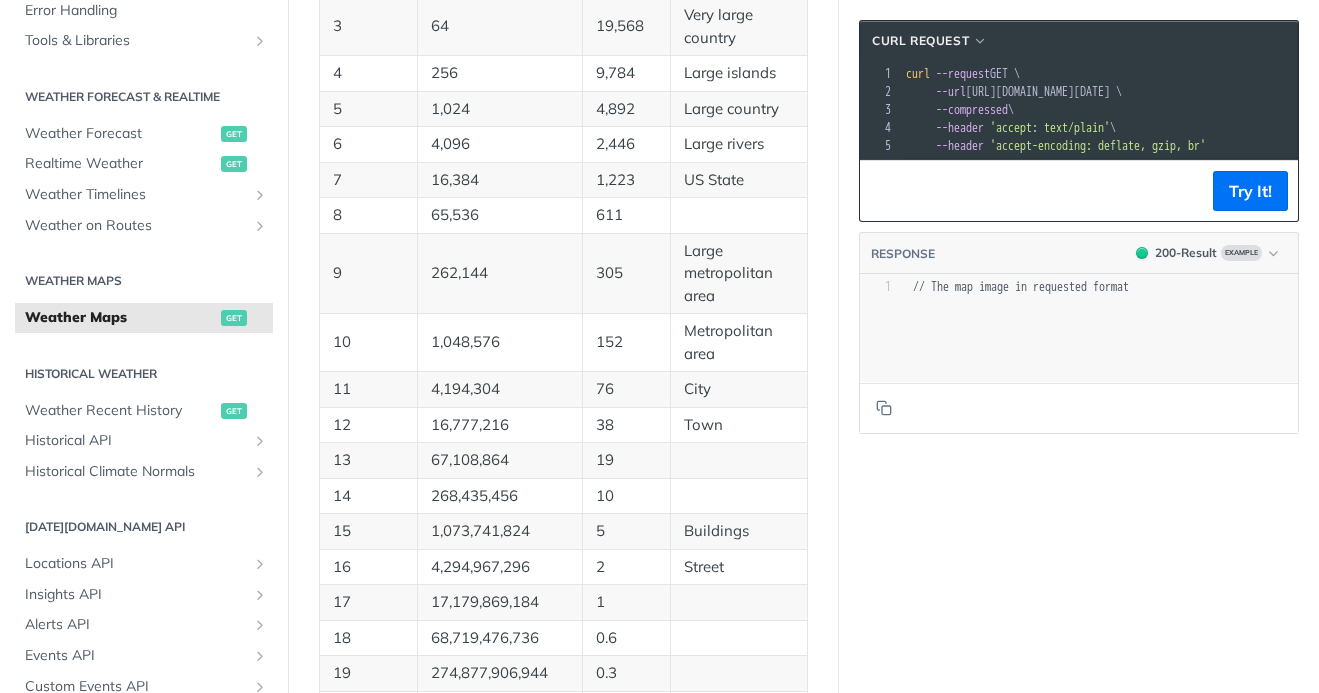 click on "1,223" at bounding box center [627, 180] 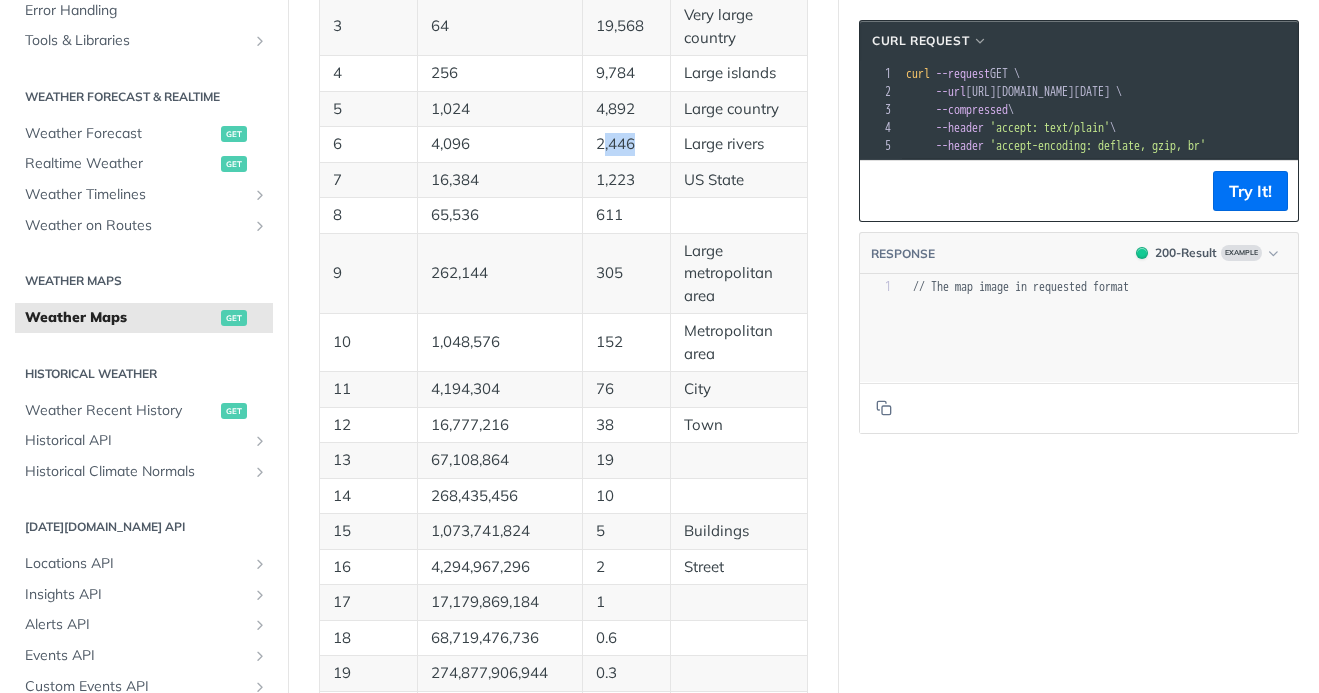 drag, startPoint x: 639, startPoint y: 437, endPoint x: 604, endPoint y: 437, distance: 35 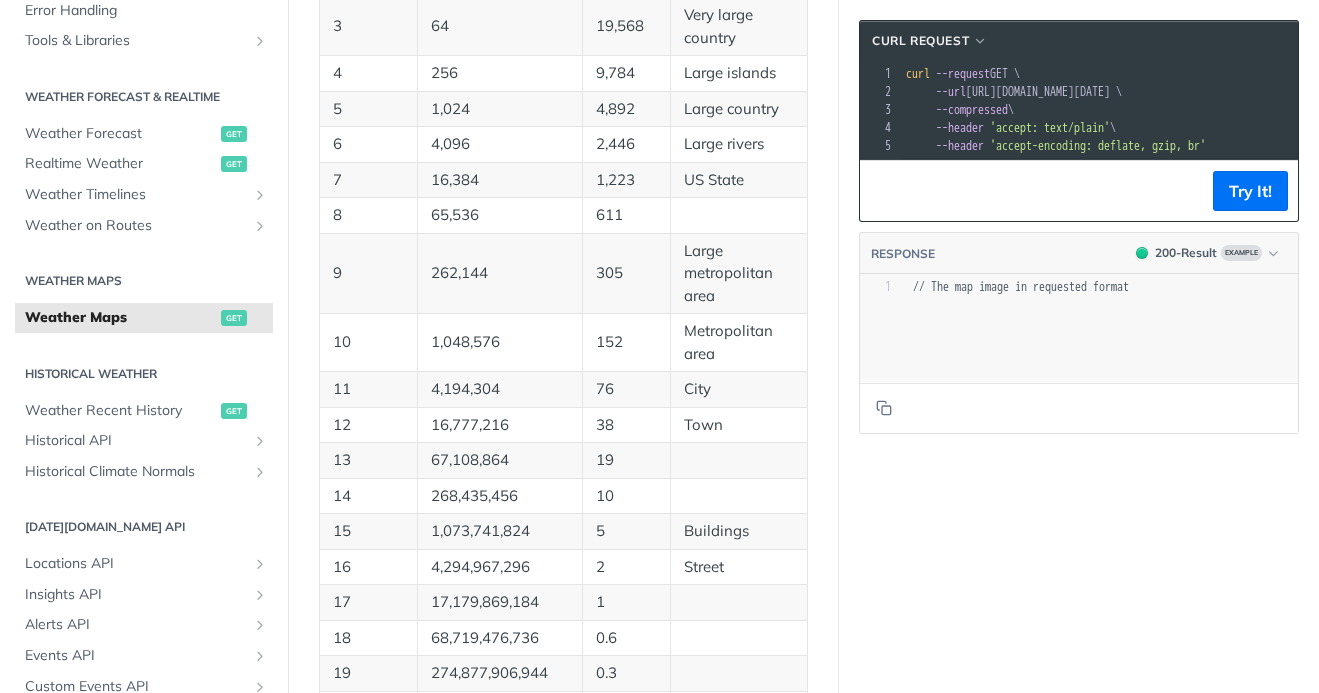 click on "1,223" at bounding box center (626, 180) 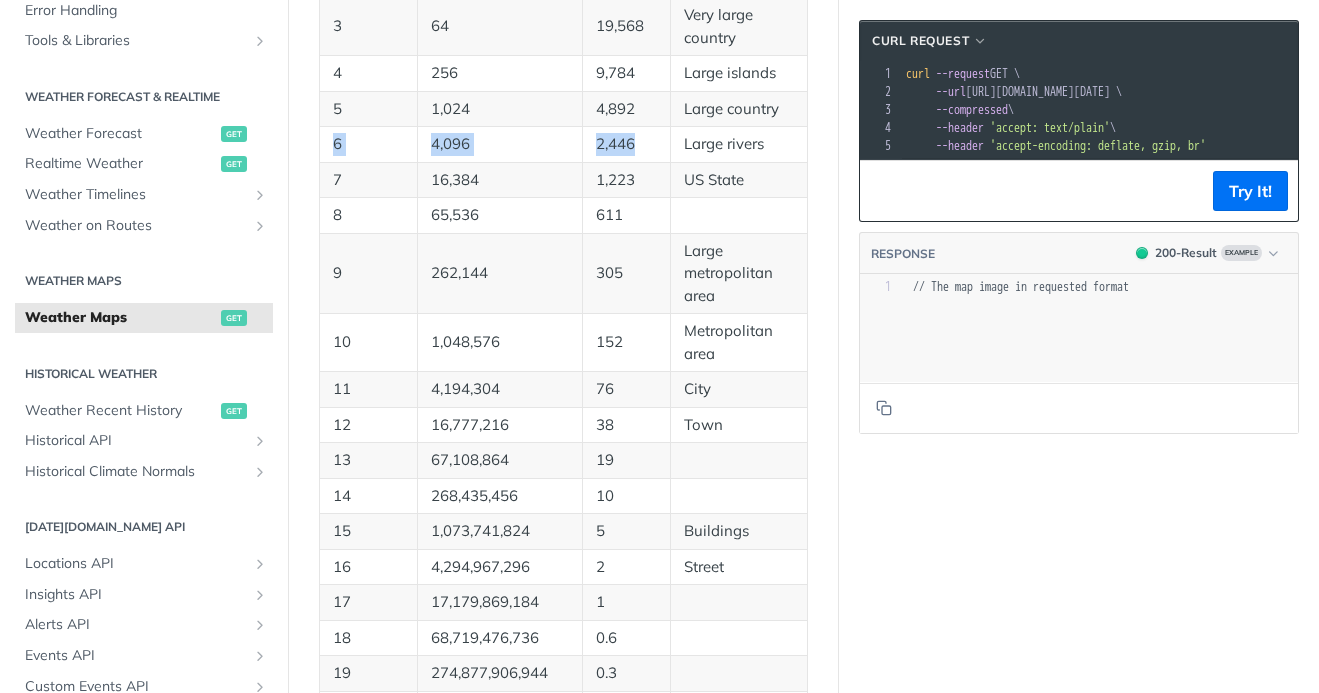 drag, startPoint x: 335, startPoint y: 446, endPoint x: 650, endPoint y: 443, distance: 315.01428 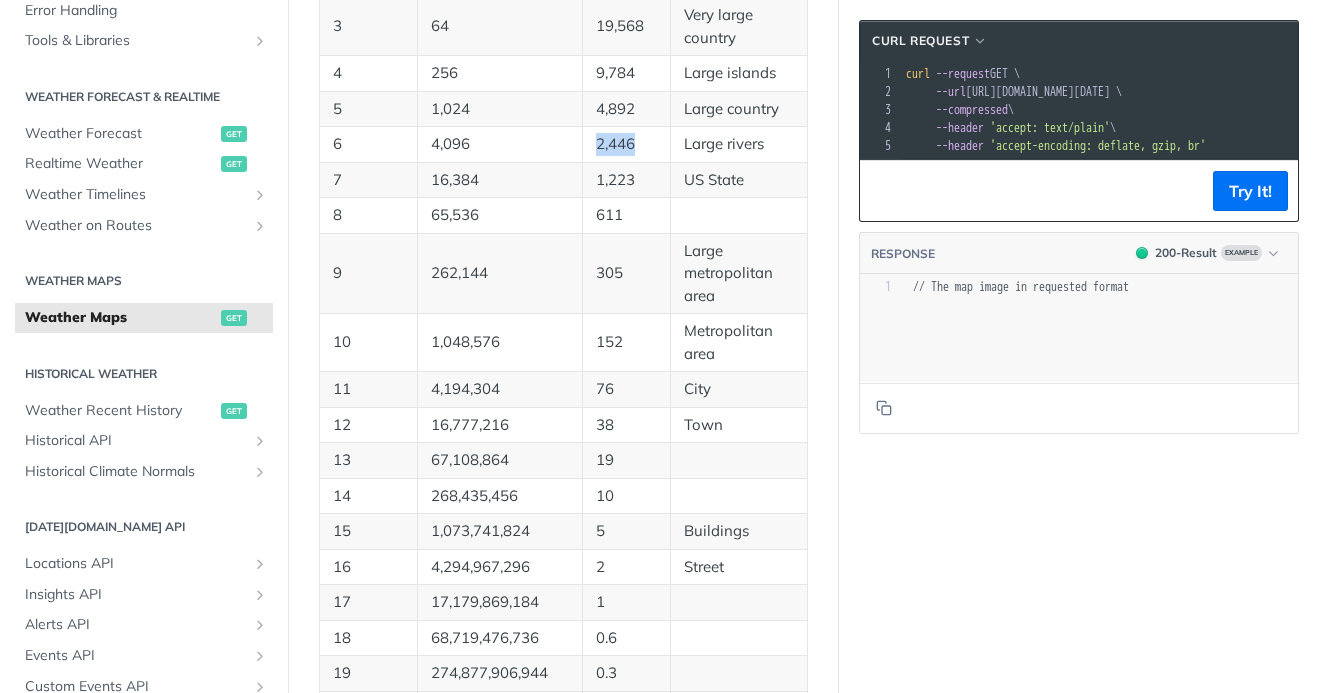 drag, startPoint x: 622, startPoint y: 448, endPoint x: 640, endPoint y: 448, distance: 18 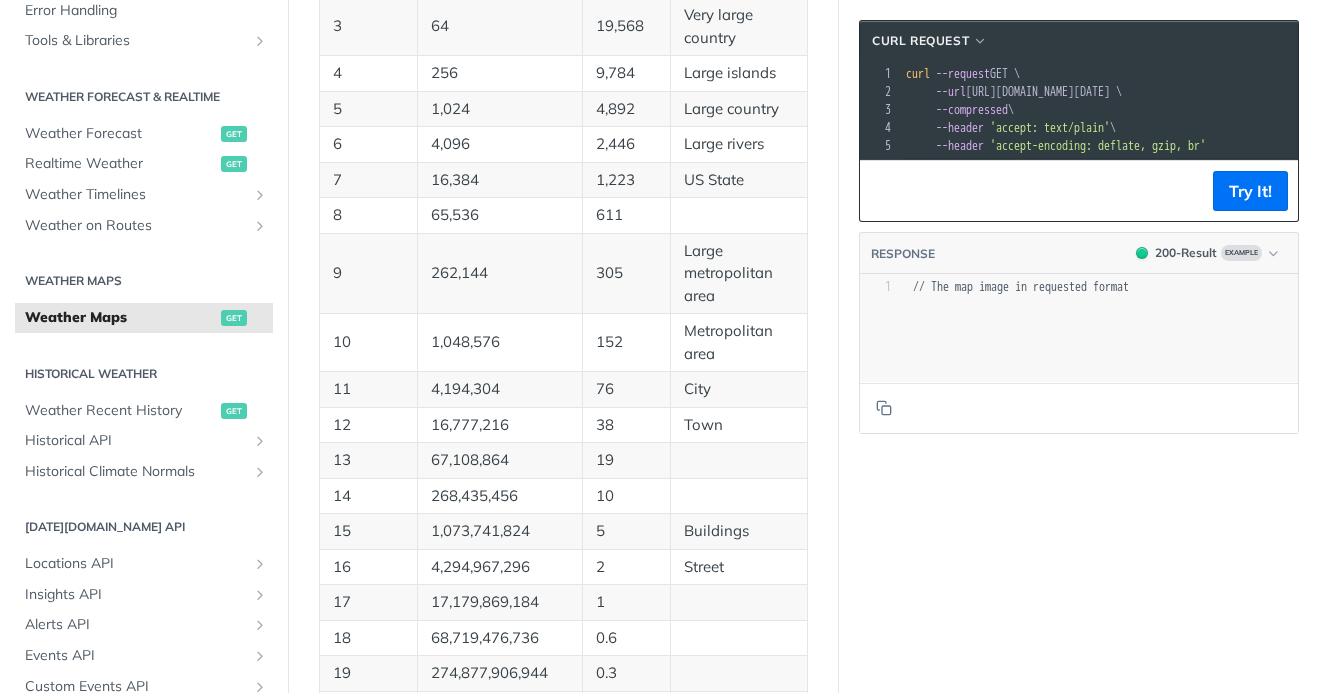 click on "1,223" at bounding box center [626, 180] 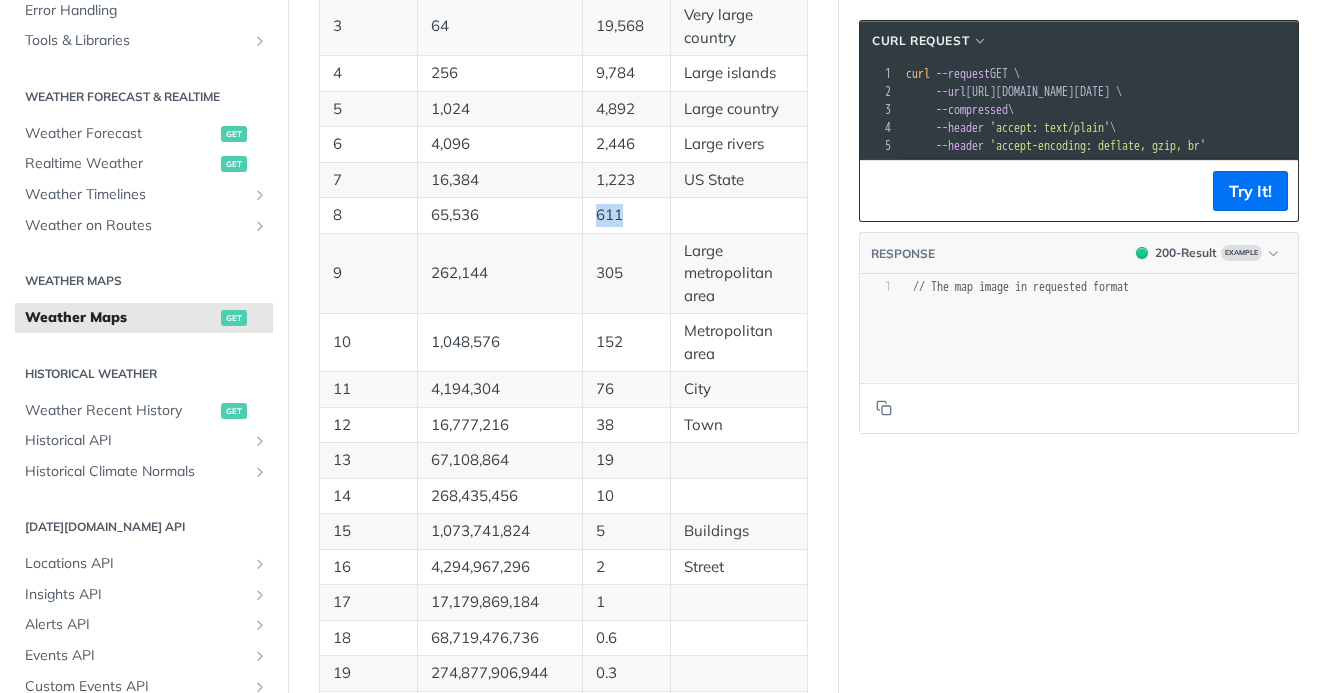 drag, startPoint x: 624, startPoint y: 512, endPoint x: 597, endPoint y: 510, distance: 27.073973 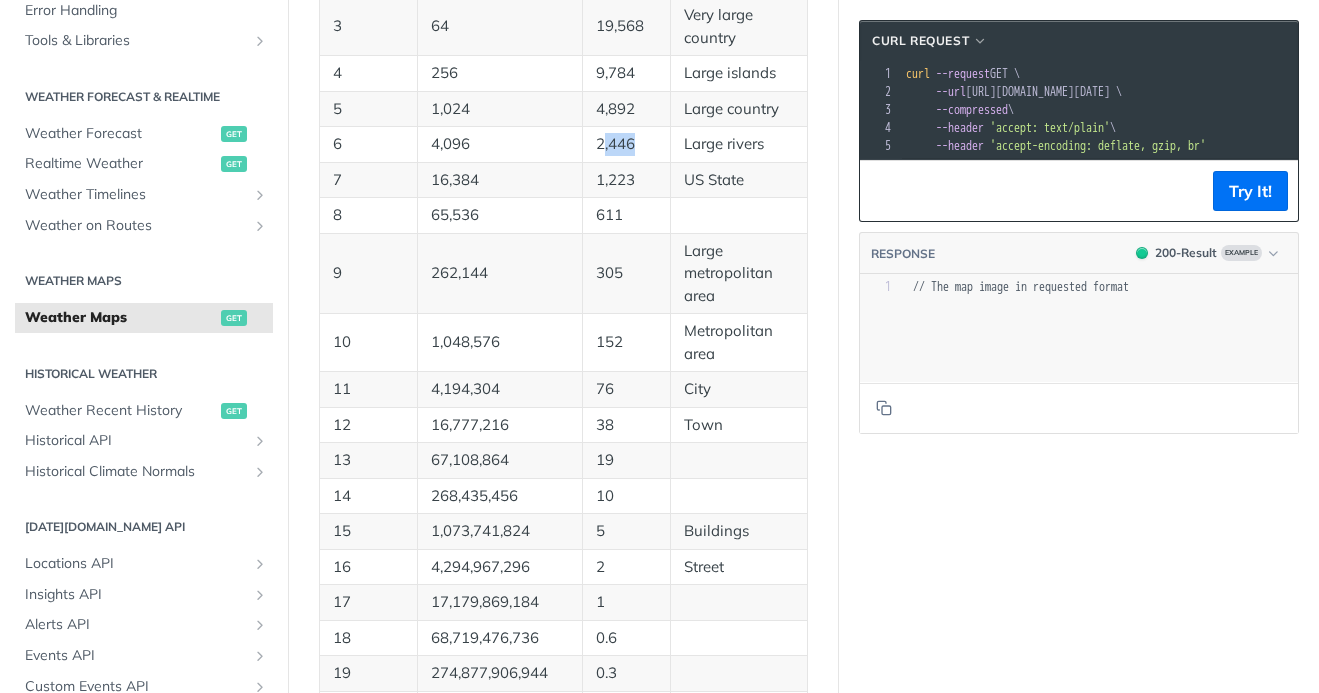 drag, startPoint x: 603, startPoint y: 438, endPoint x: 649, endPoint y: 439, distance: 46.010868 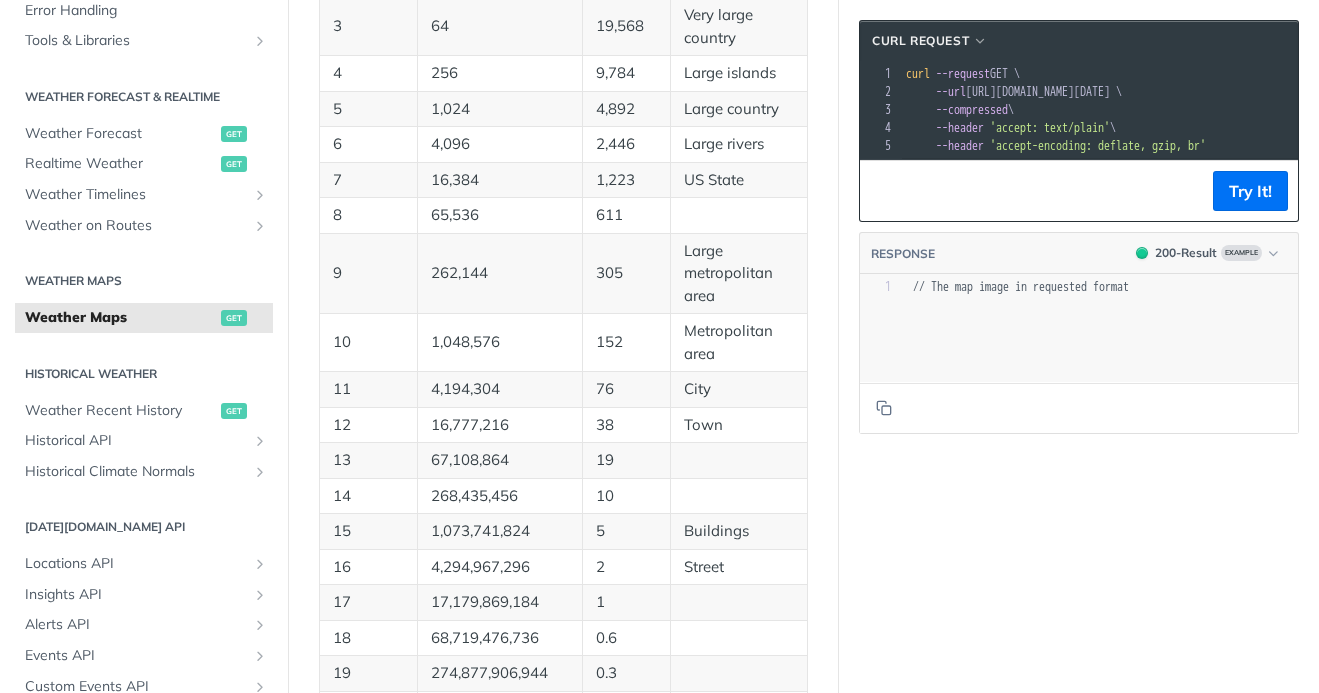click on "2,446" at bounding box center [626, 144] 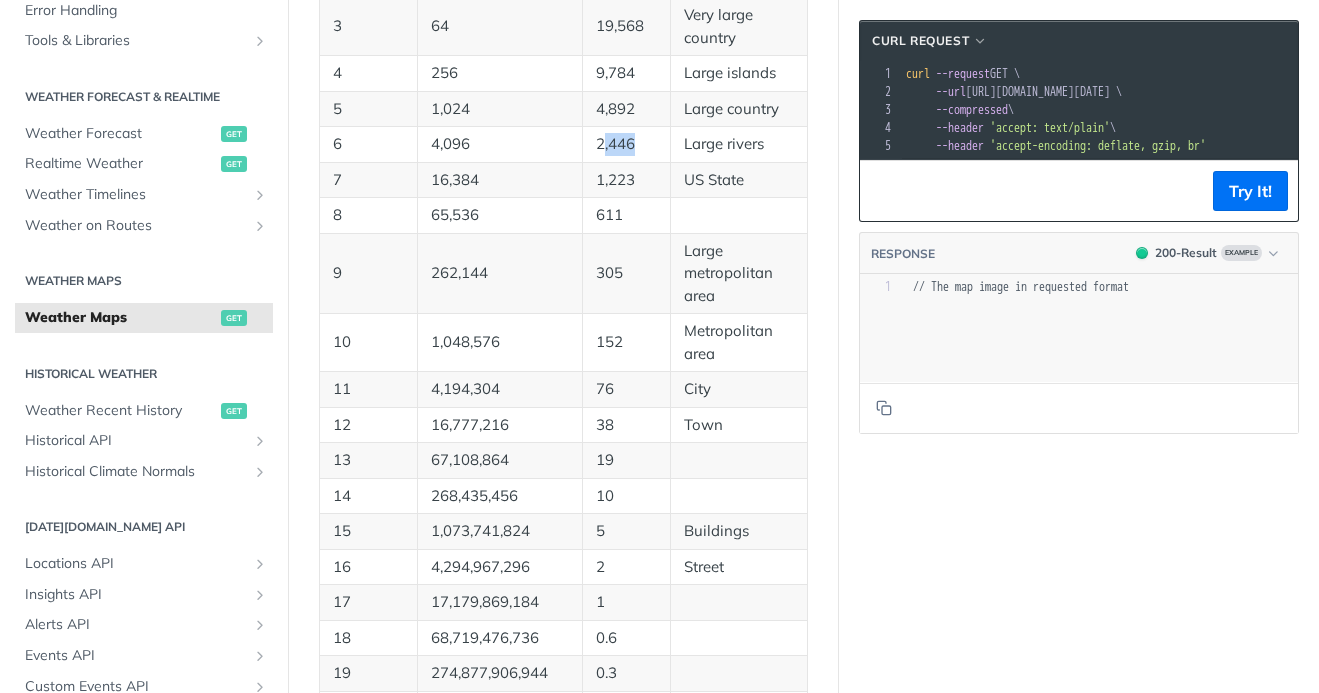 drag, startPoint x: 642, startPoint y: 439, endPoint x: 603, endPoint y: 437, distance: 39.051247 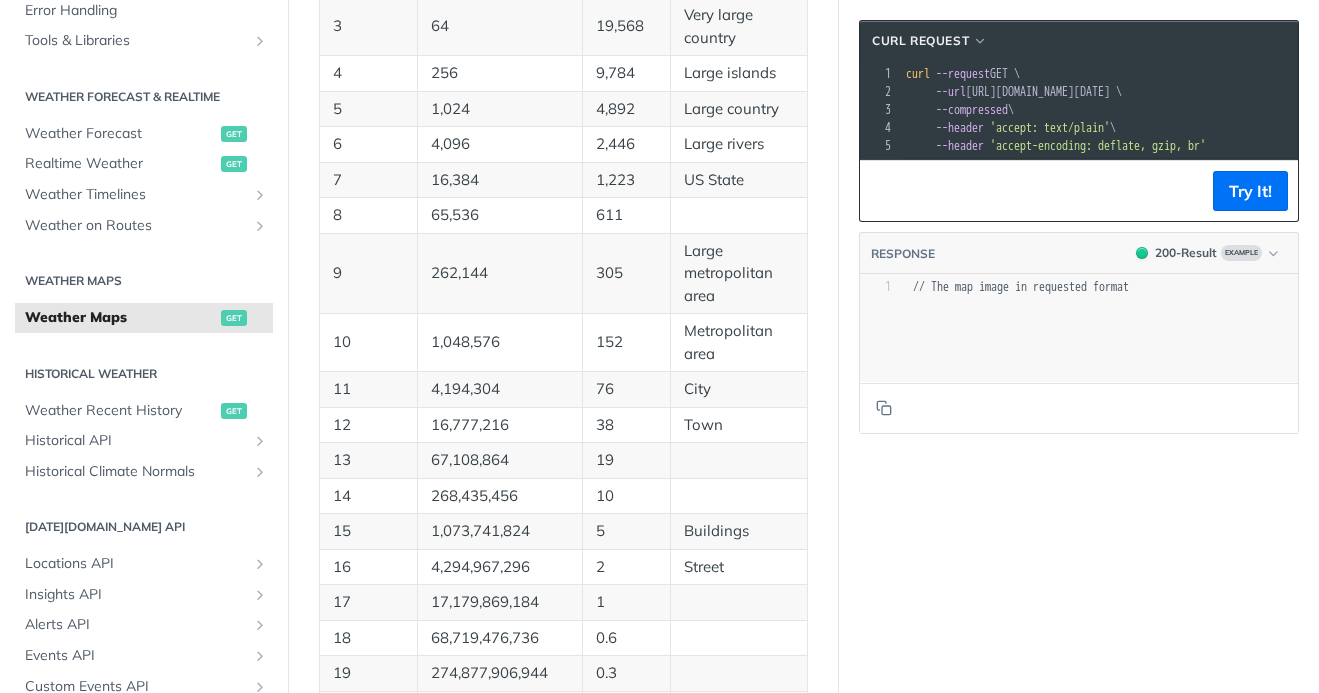 click on "2,446" at bounding box center (626, 144) 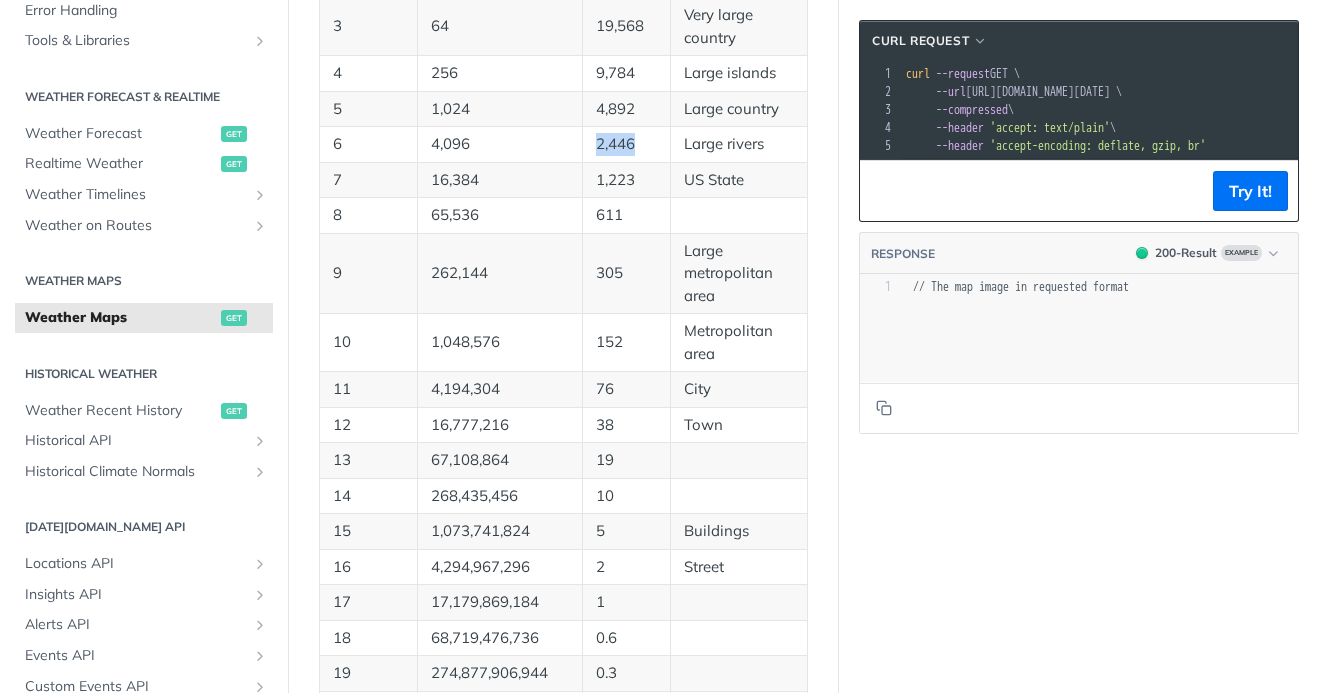 drag, startPoint x: 597, startPoint y: 438, endPoint x: 636, endPoint y: 439, distance: 39.012817 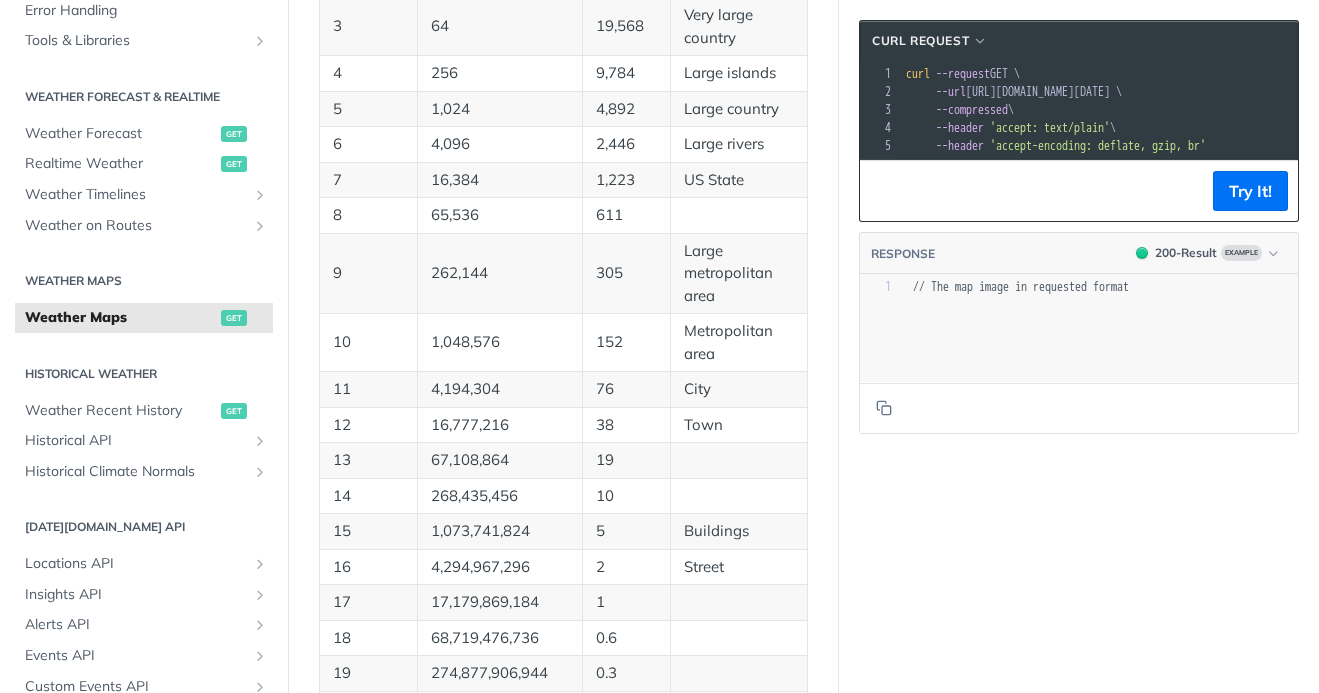 click on "2,446" at bounding box center (627, 145) 